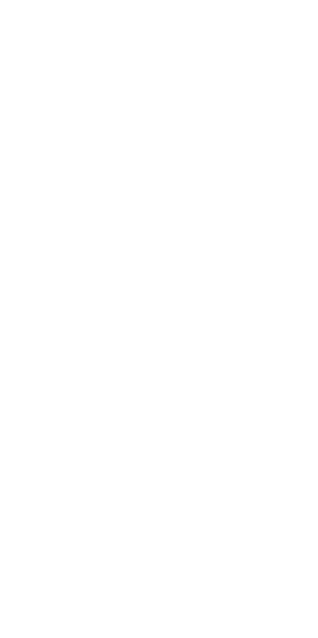 scroll, scrollTop: 0, scrollLeft: 0, axis: both 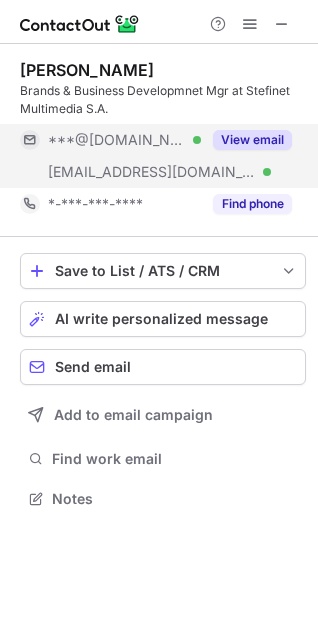 click on "View email" at bounding box center [252, 140] 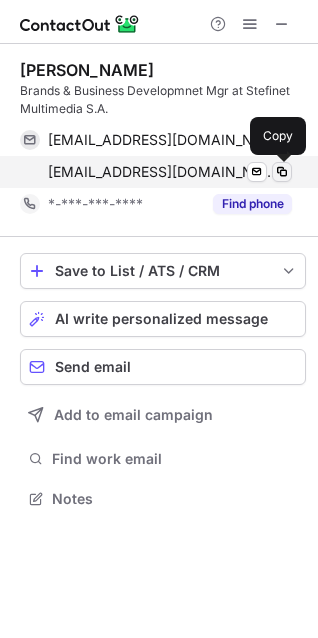click at bounding box center (282, 172) 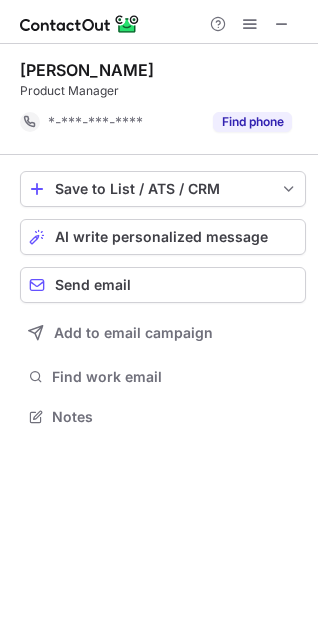 scroll, scrollTop: 403, scrollLeft: 318, axis: both 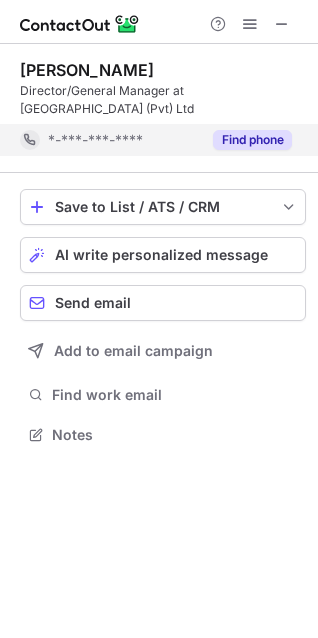click on "Find phone" at bounding box center (252, 140) 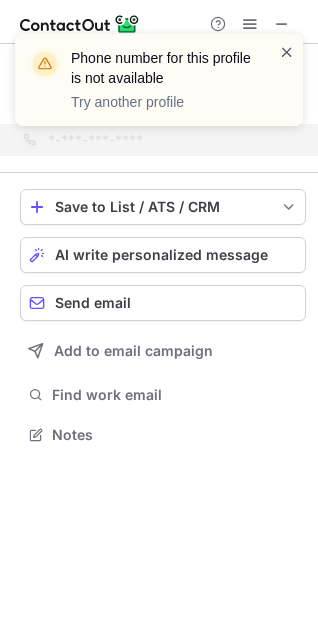 click at bounding box center [287, 52] 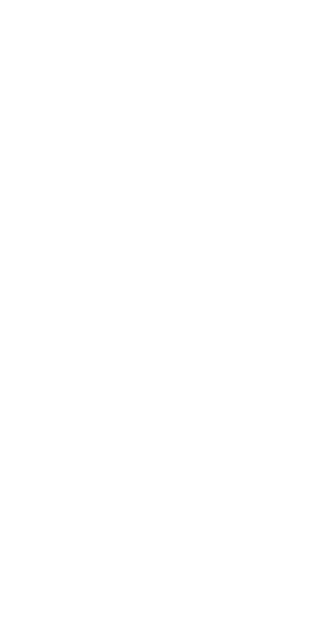 scroll, scrollTop: 0, scrollLeft: 0, axis: both 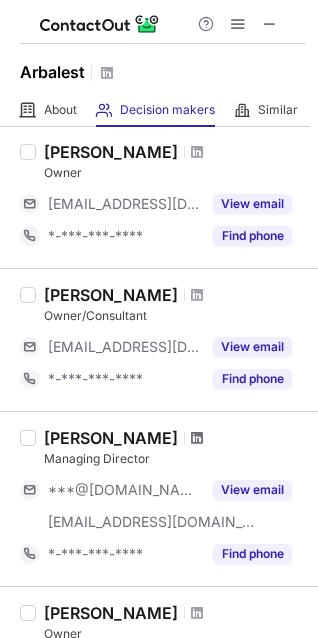 click at bounding box center [197, 438] 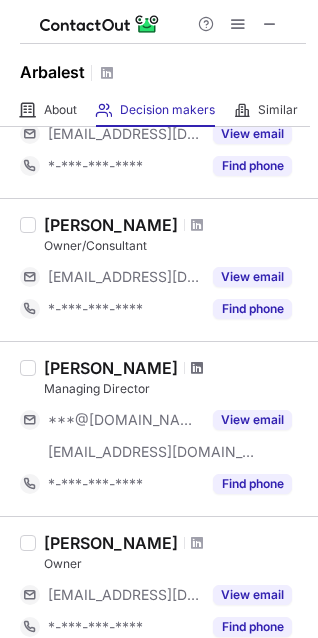 scroll, scrollTop: 1000, scrollLeft: 0, axis: vertical 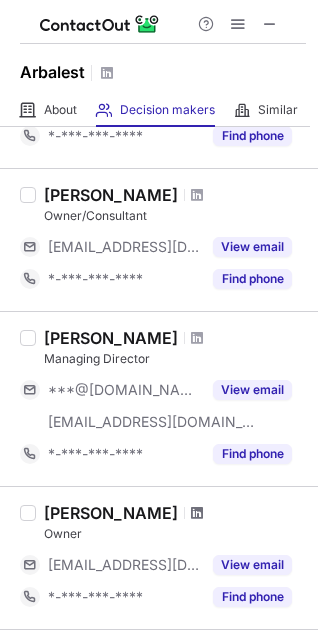 click at bounding box center (197, 513) 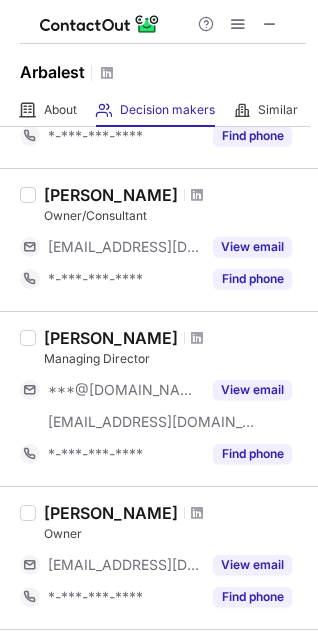 scroll, scrollTop: 1200, scrollLeft: 0, axis: vertical 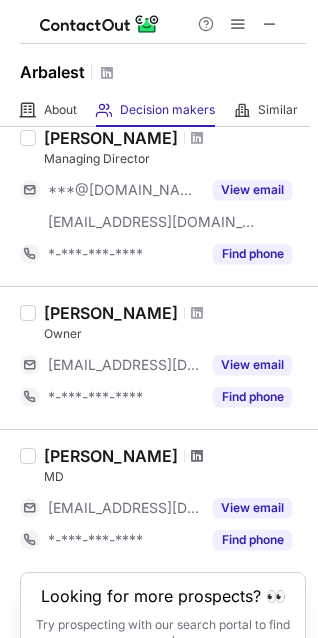 click at bounding box center [197, 456] 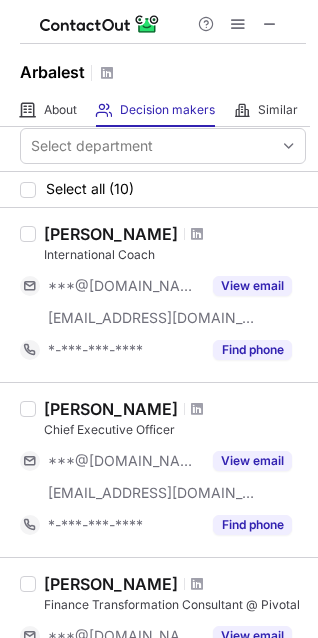 scroll, scrollTop: 0, scrollLeft: 0, axis: both 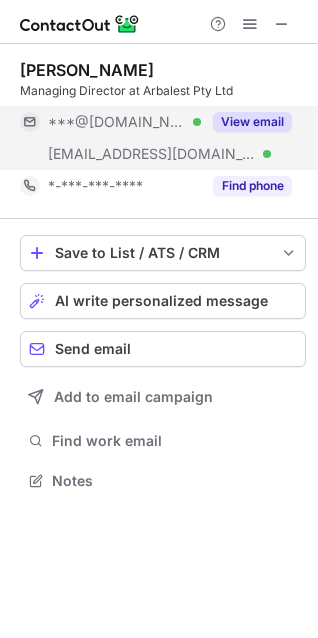 click on "View email" at bounding box center (252, 122) 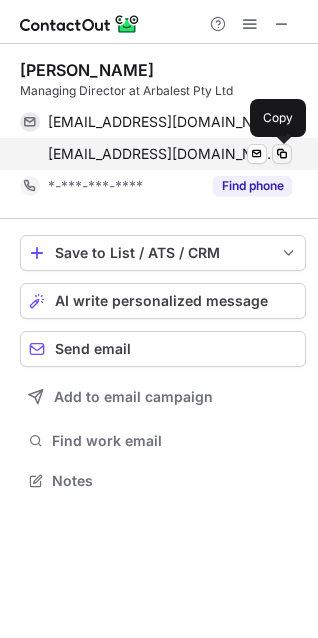 click at bounding box center (282, 154) 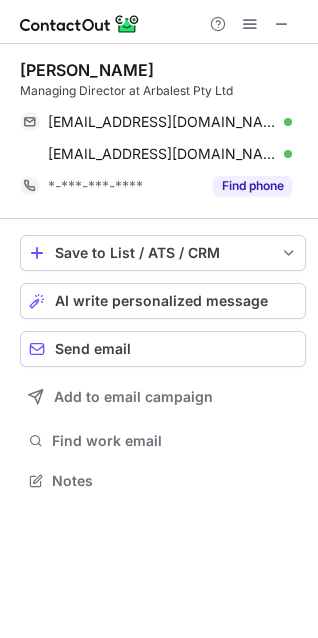 scroll, scrollTop: 435, scrollLeft: 318, axis: both 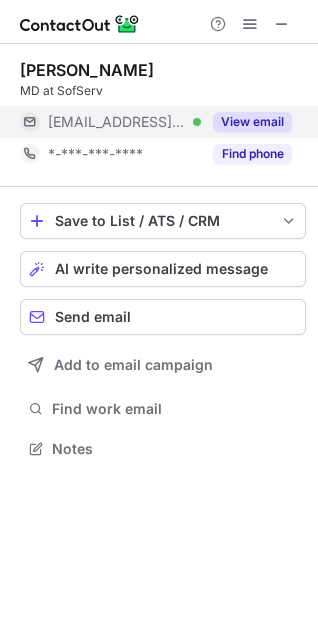 click on "View email" at bounding box center (252, 122) 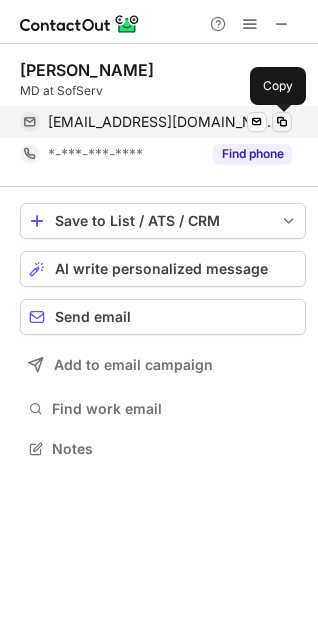 click at bounding box center (282, 122) 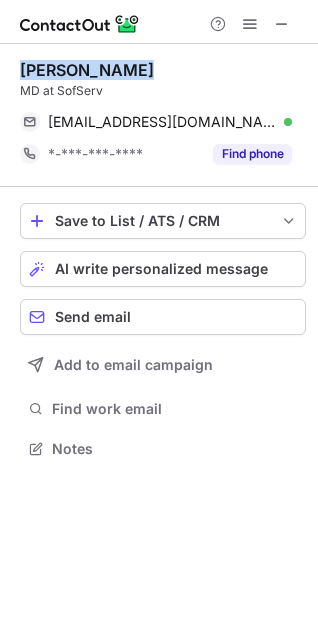 drag, startPoint x: 139, startPoint y: 72, endPoint x: 24, endPoint y: 75, distance: 115.03912 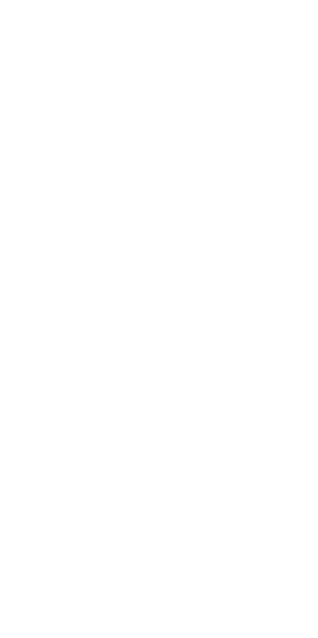scroll, scrollTop: 0, scrollLeft: 0, axis: both 